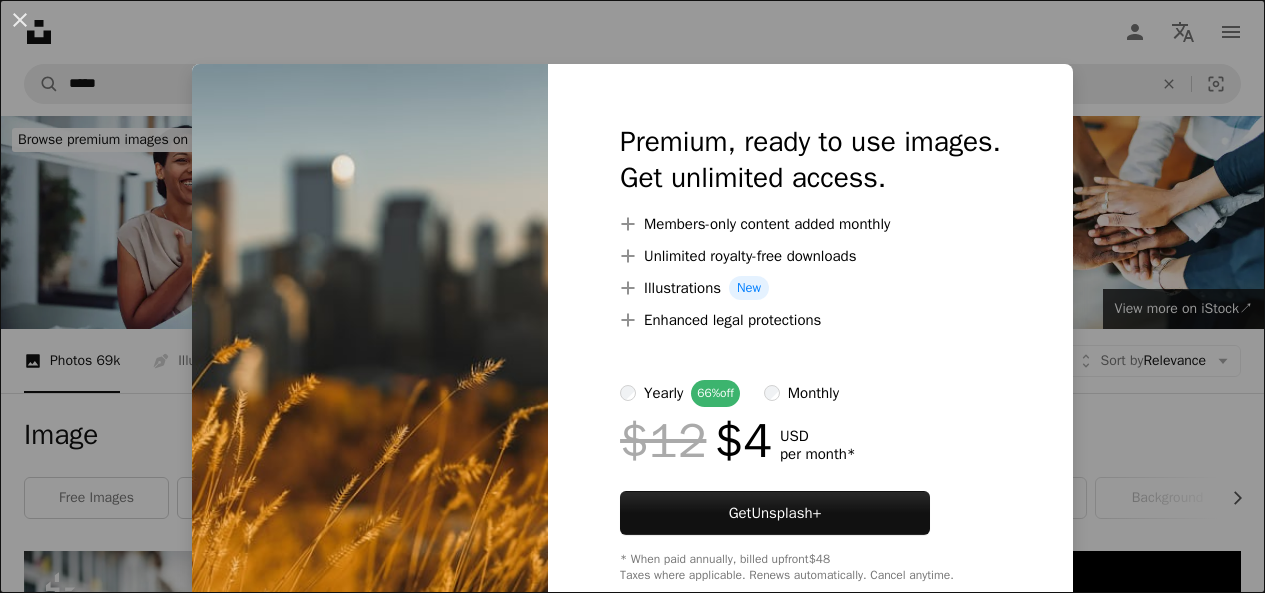 scroll, scrollTop: 781, scrollLeft: 0, axis: vertical 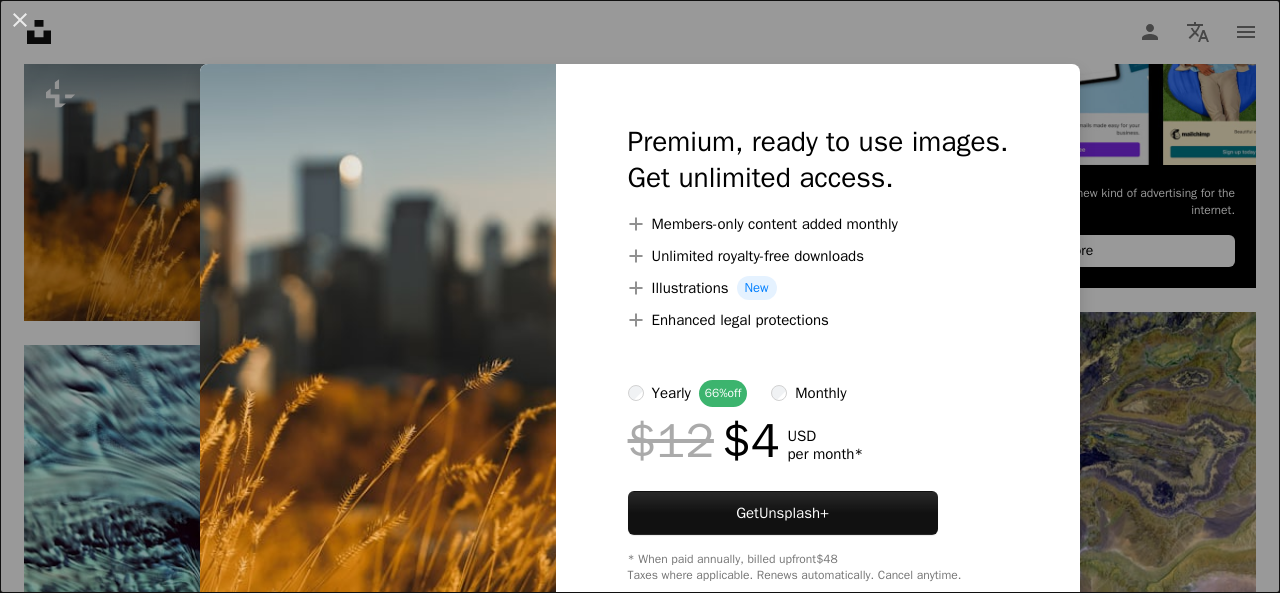 click on "An X shape Premium, ready to use images. Get unlimited access. A plus sign Members-only content added monthly A plus sign Unlimited royalty-free downloads A plus sign Illustrations  New A plus sign Enhanced legal protections yearly 66%  off monthly $12   $4 USD per month * Get  Unsplash+ * When paid annually, billed upfront  $48 Taxes where applicable. Renews automatically. Cancel anytime." at bounding box center (640, 296) 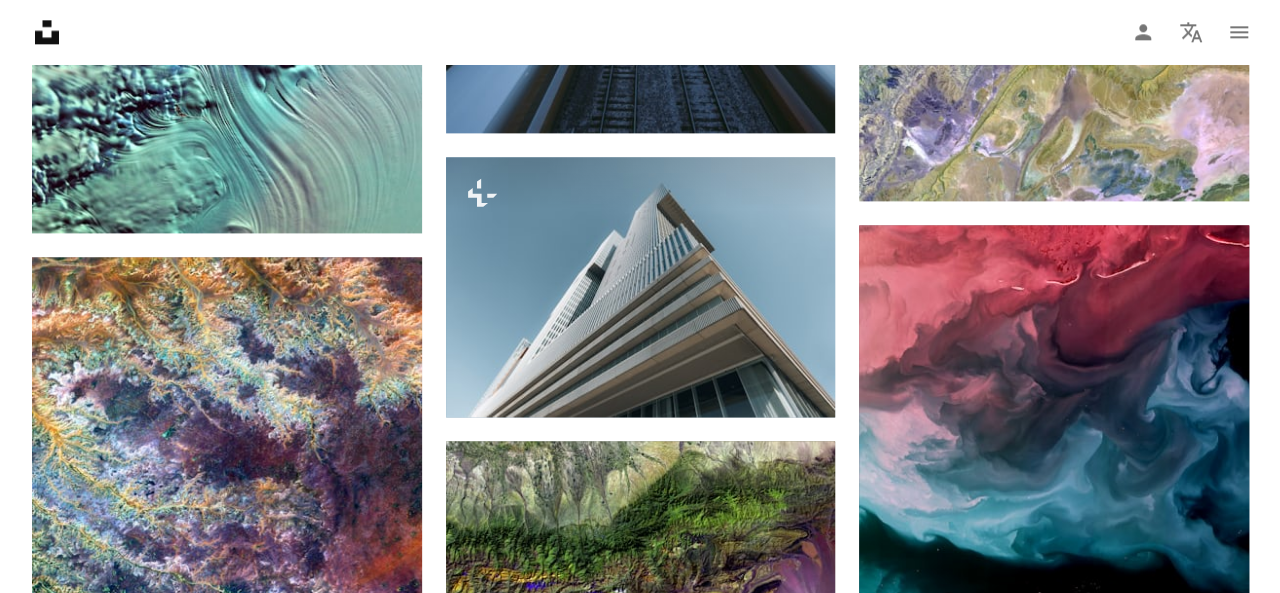 scroll, scrollTop: 1393, scrollLeft: 0, axis: vertical 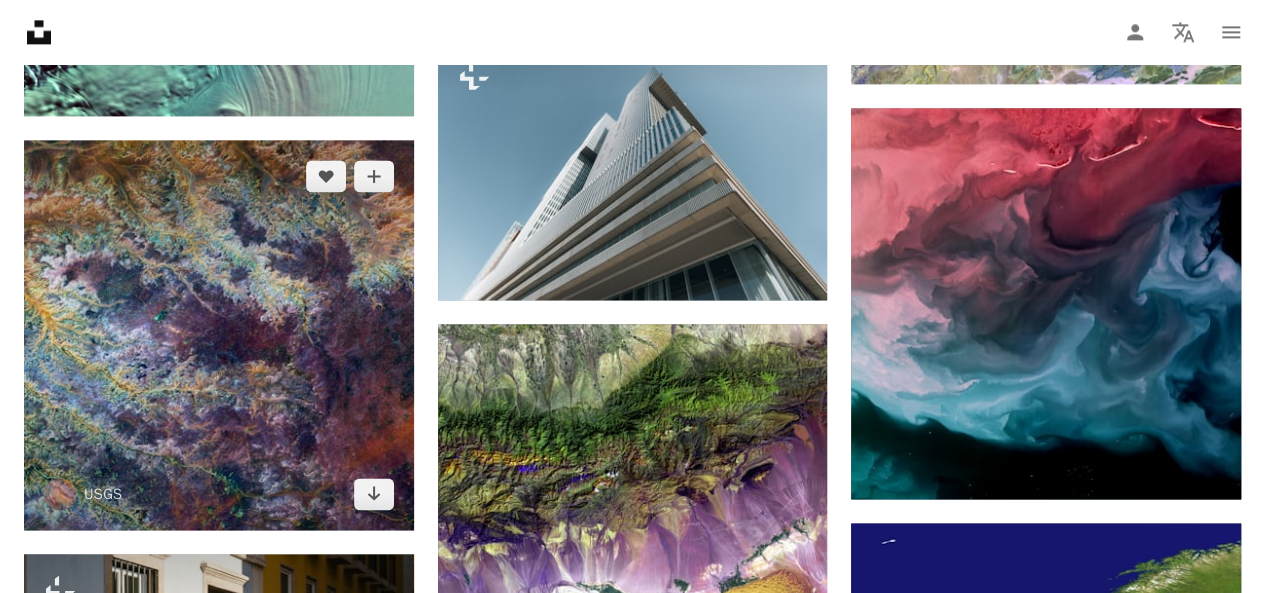 click at bounding box center (219, 335) 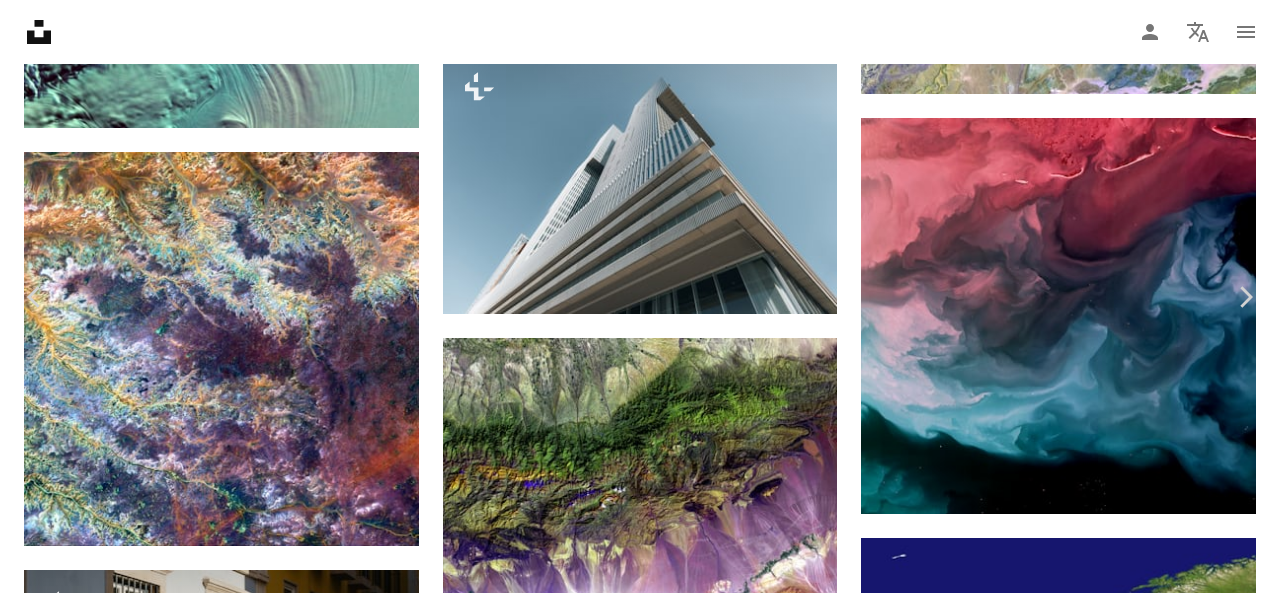scroll, scrollTop: 70, scrollLeft: 0, axis: vertical 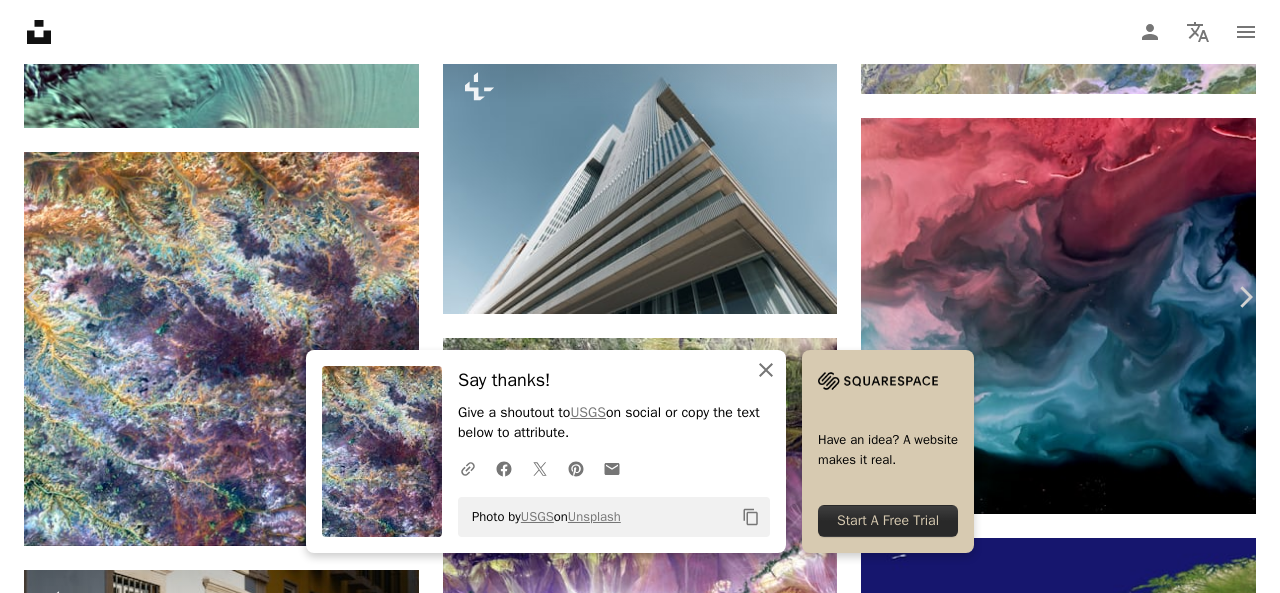 click on "An X shape" 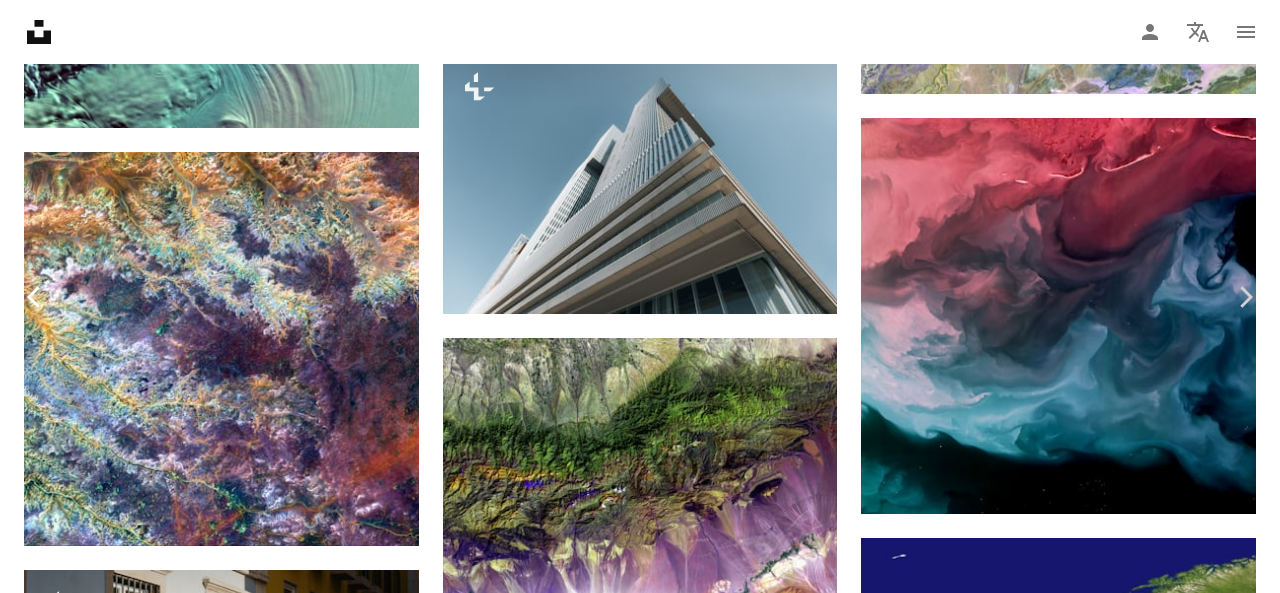 click on "Chevron left" at bounding box center [35, 297] 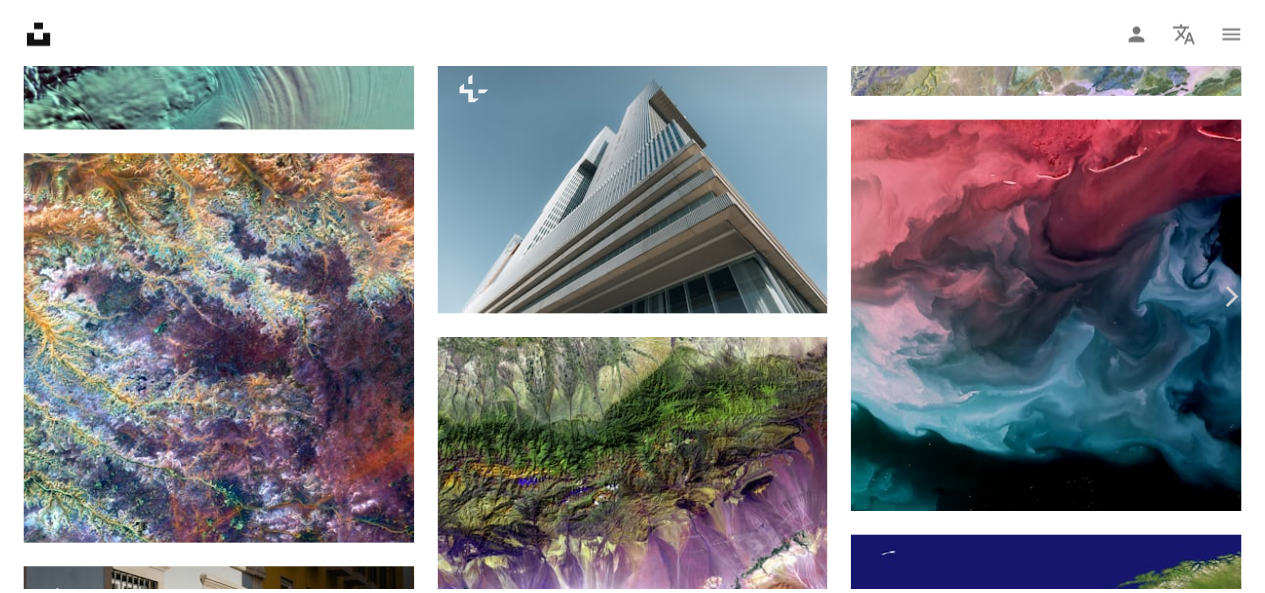 scroll, scrollTop: 0, scrollLeft: 0, axis: both 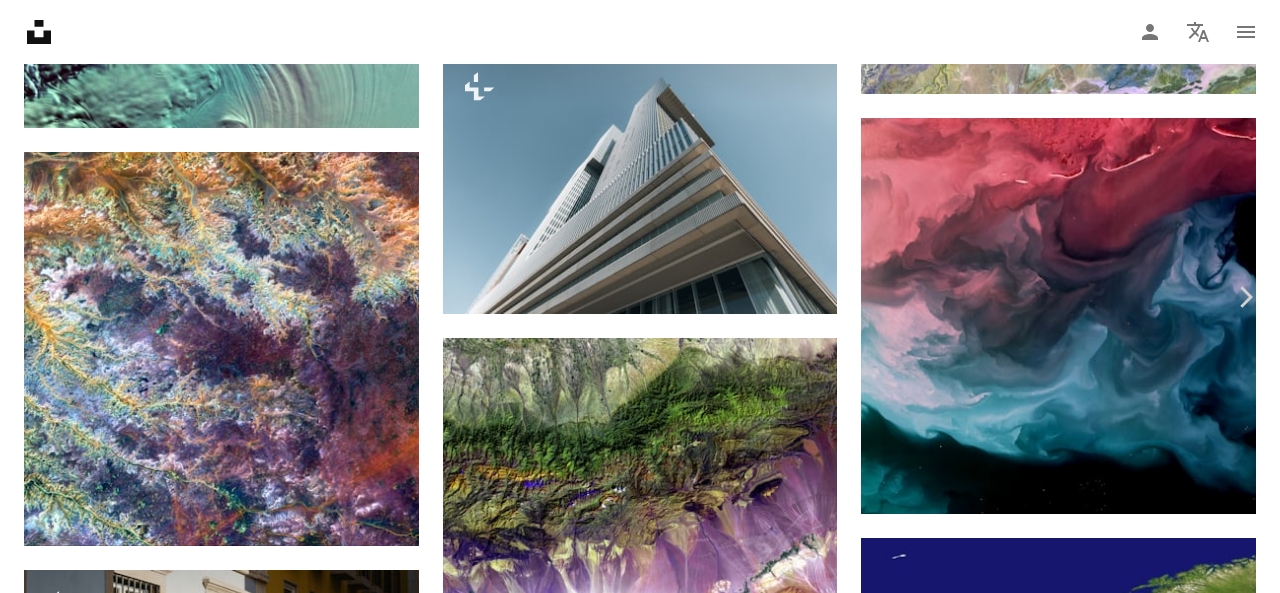 click on "An X shape" at bounding box center [20, 20] 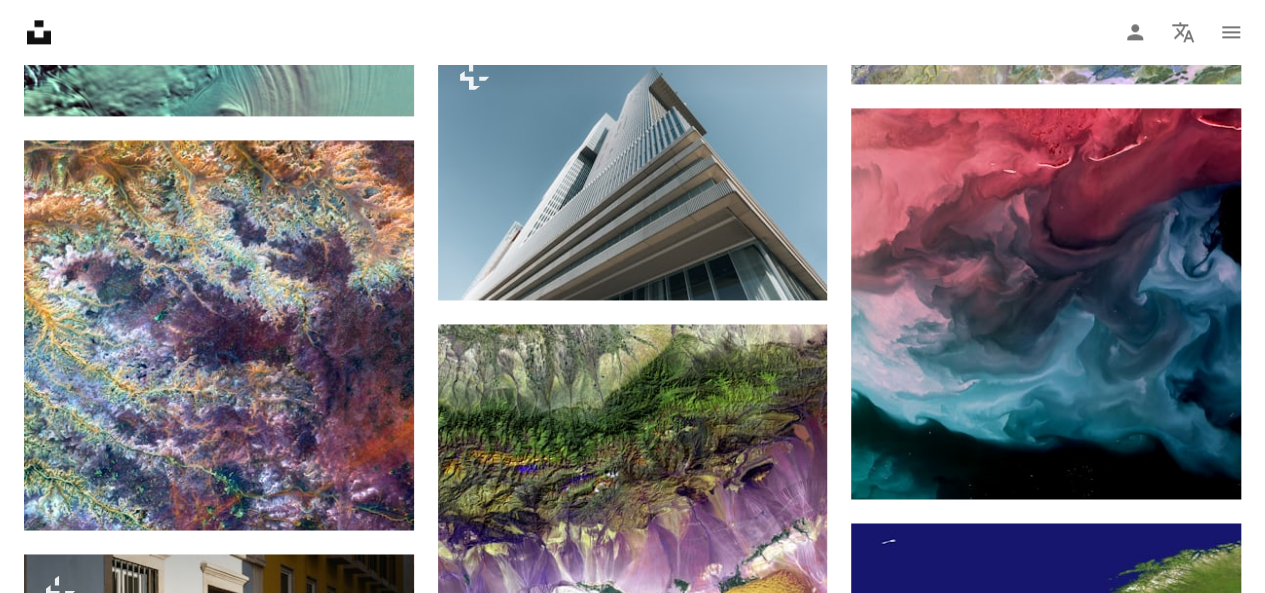 click on "Unsplash logo Unsplash Home" 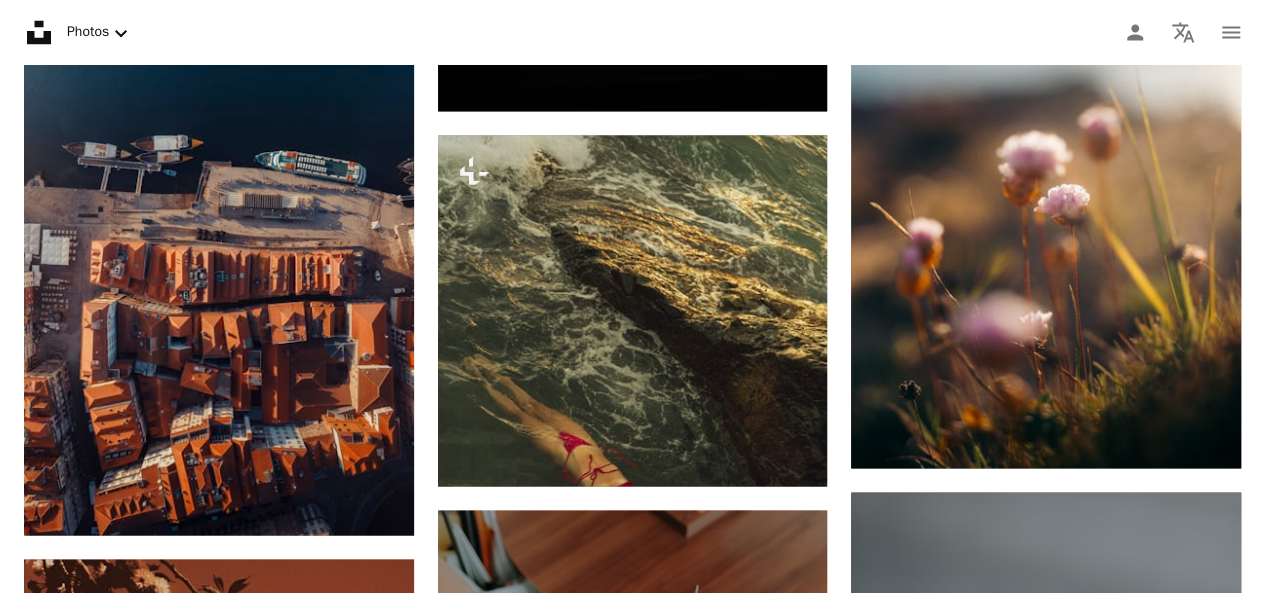 scroll, scrollTop: 1530, scrollLeft: 0, axis: vertical 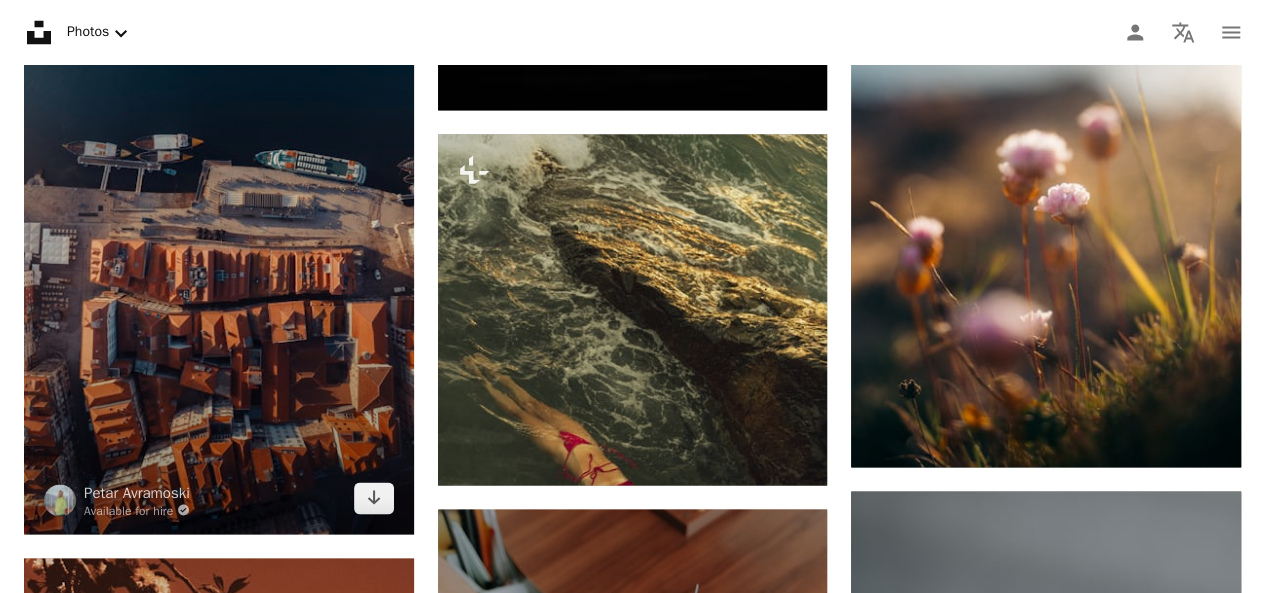 click at bounding box center (219, 242) 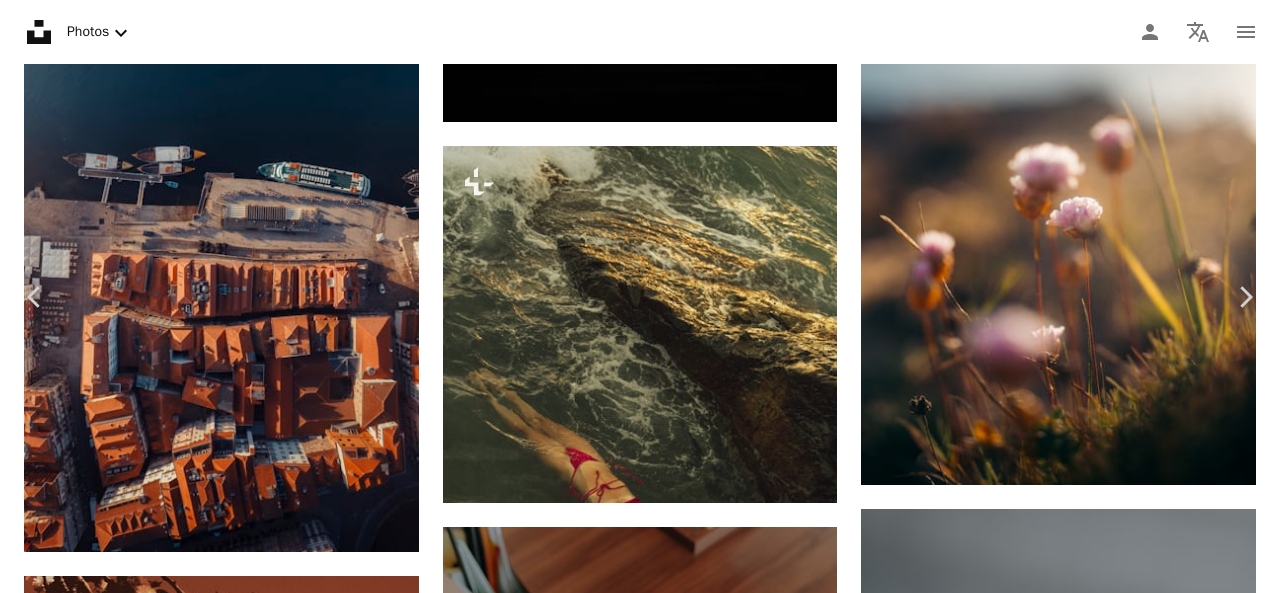 click on "Download free" at bounding box center [1081, 3015] 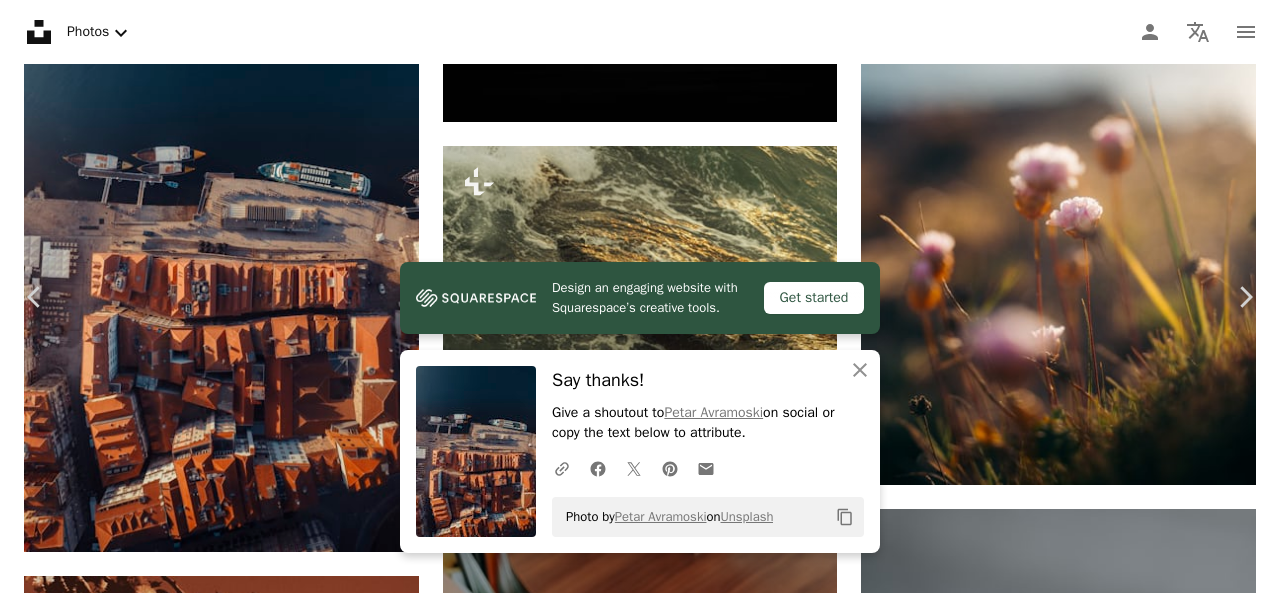 click on "An X shape" at bounding box center [20, 20] 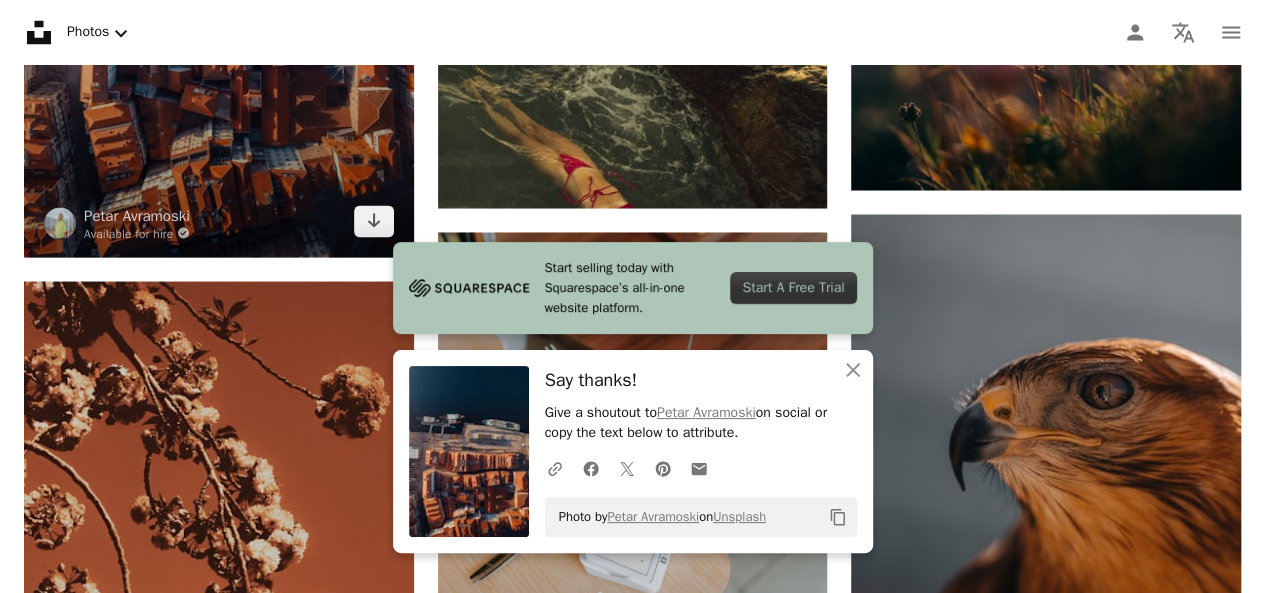 scroll, scrollTop: 1935, scrollLeft: 0, axis: vertical 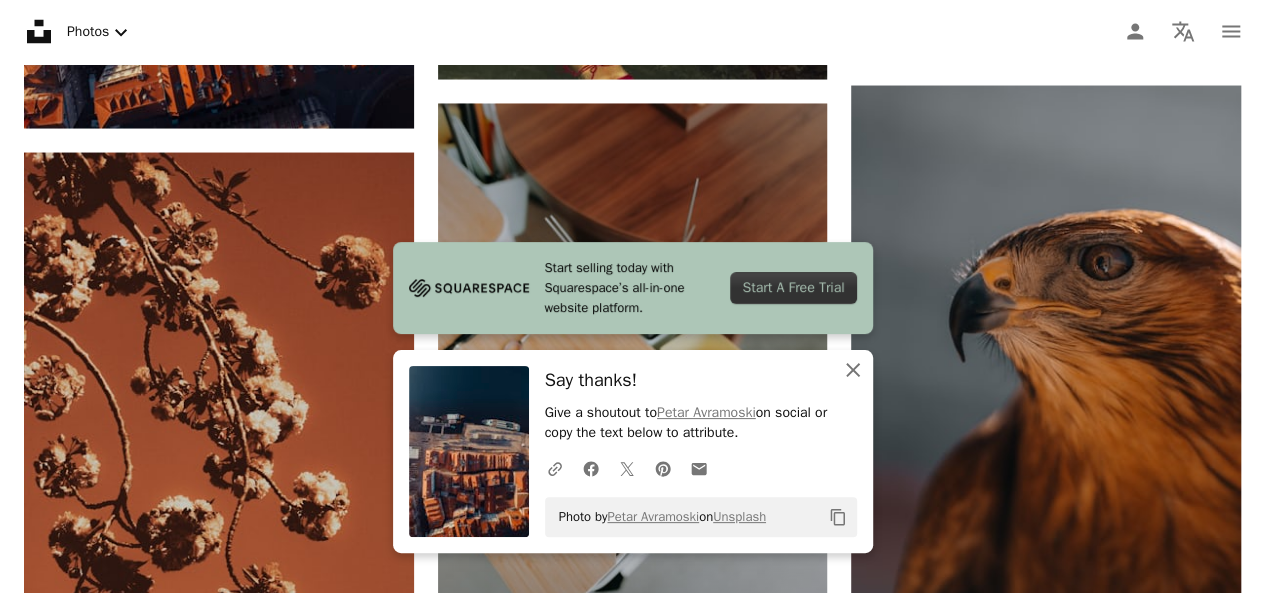 click 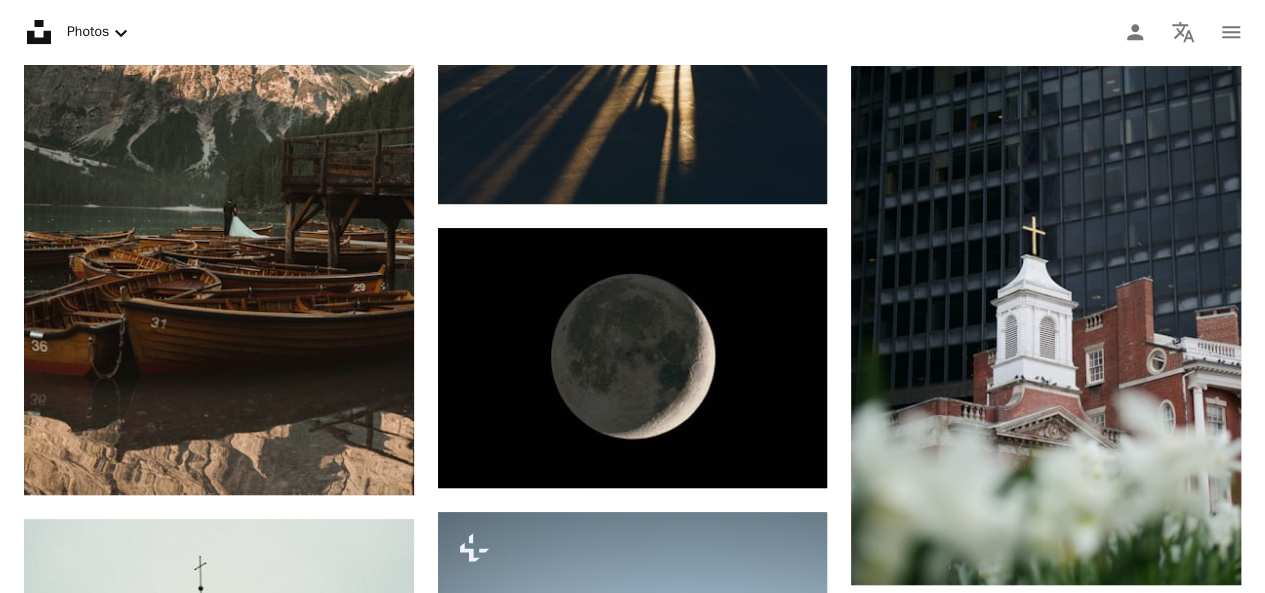 scroll, scrollTop: 4251, scrollLeft: 0, axis: vertical 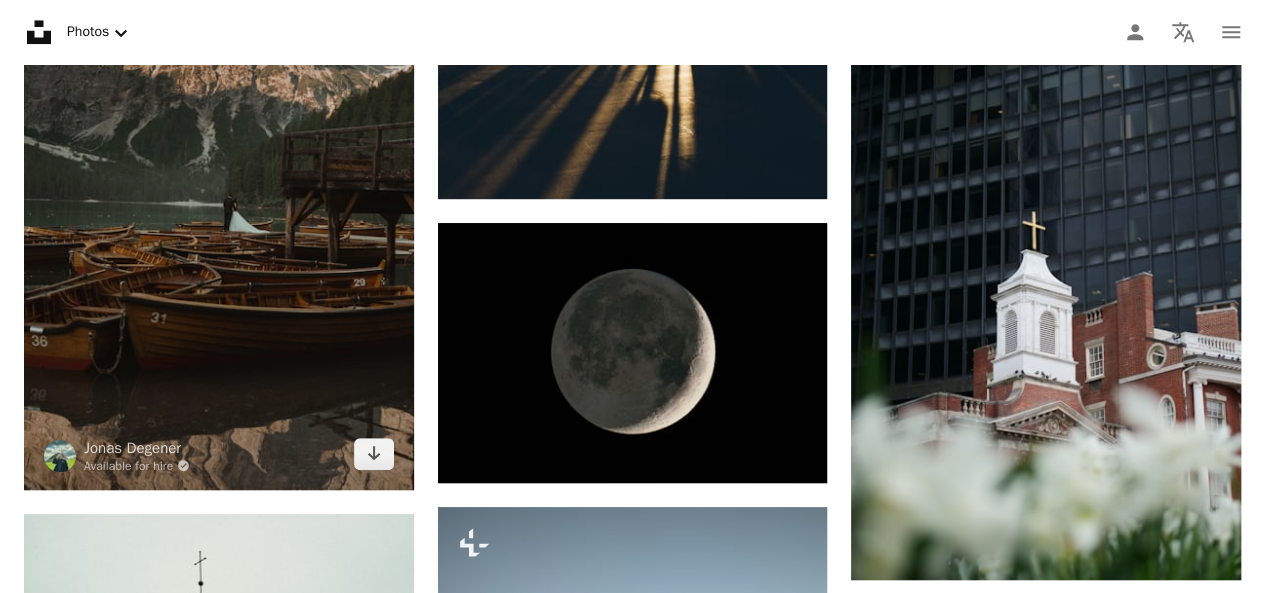 click at bounding box center [219, 197] 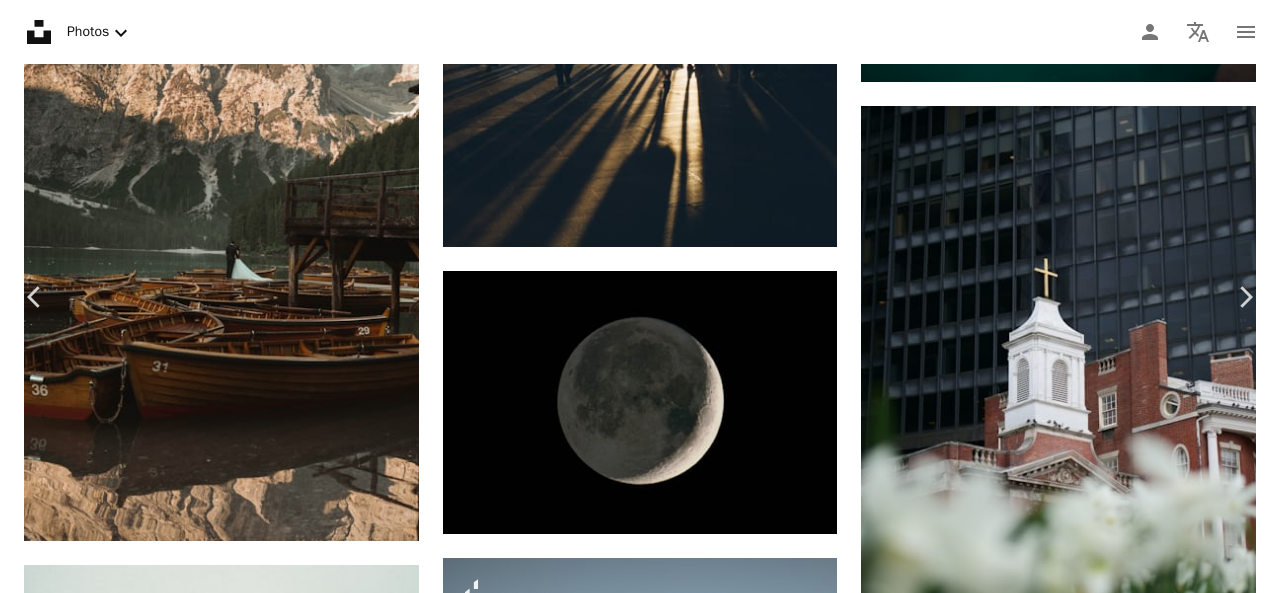 click on "Download free" at bounding box center (1081, 4368) 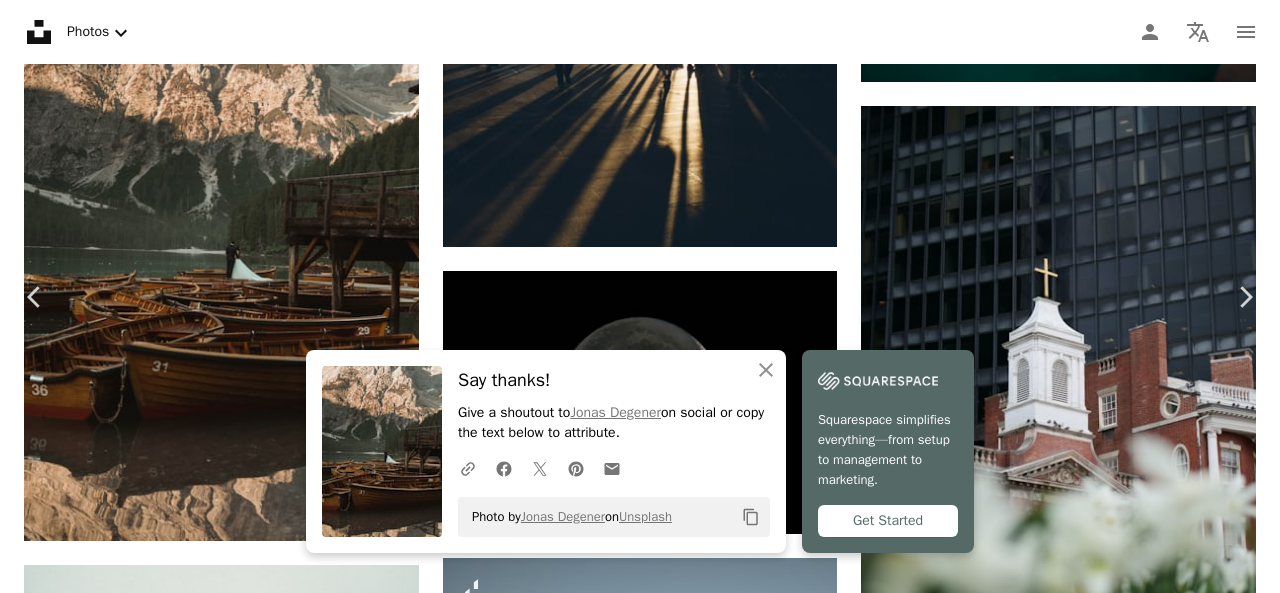 click on "An X shape" at bounding box center [20, 20] 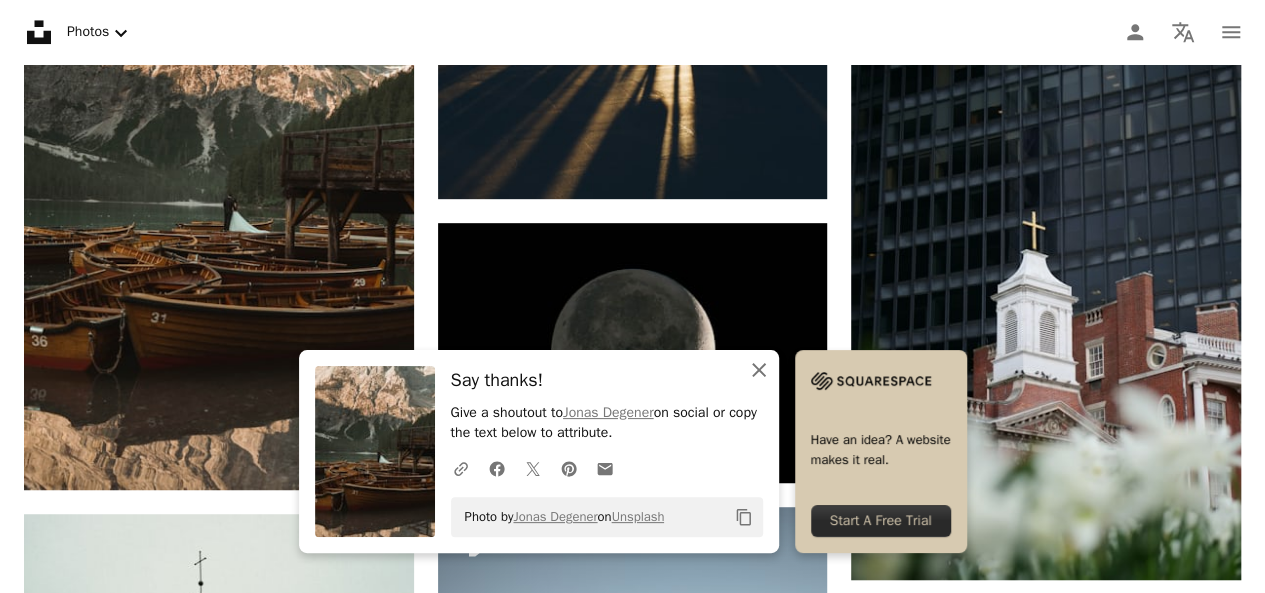 click 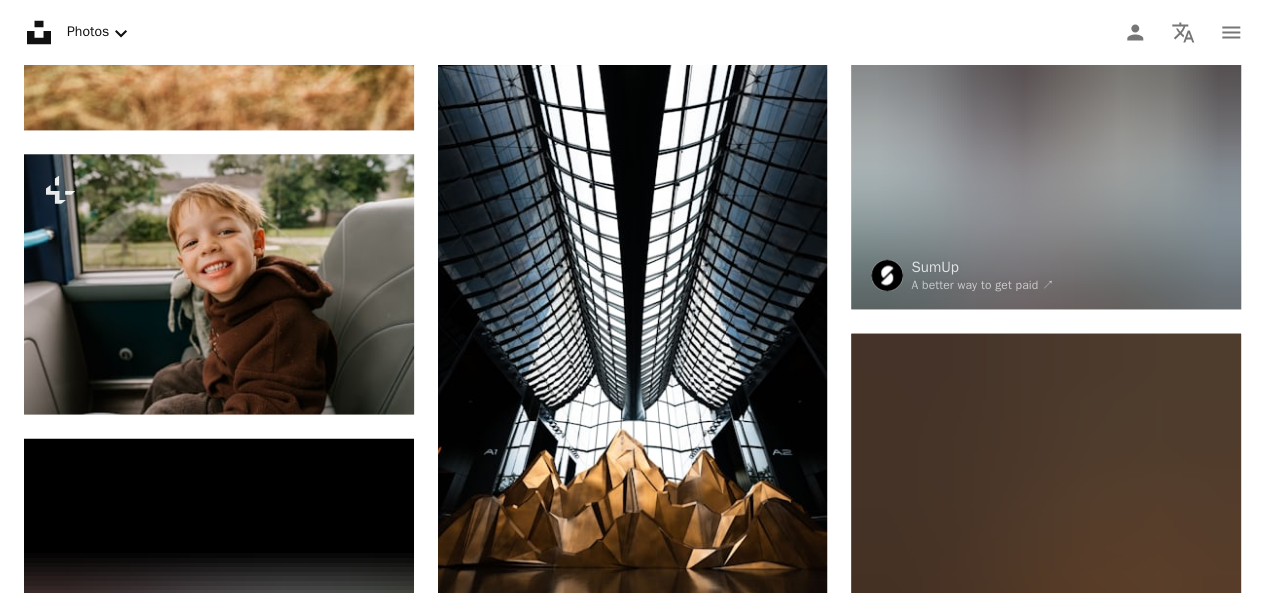 scroll, scrollTop: 5265, scrollLeft: 0, axis: vertical 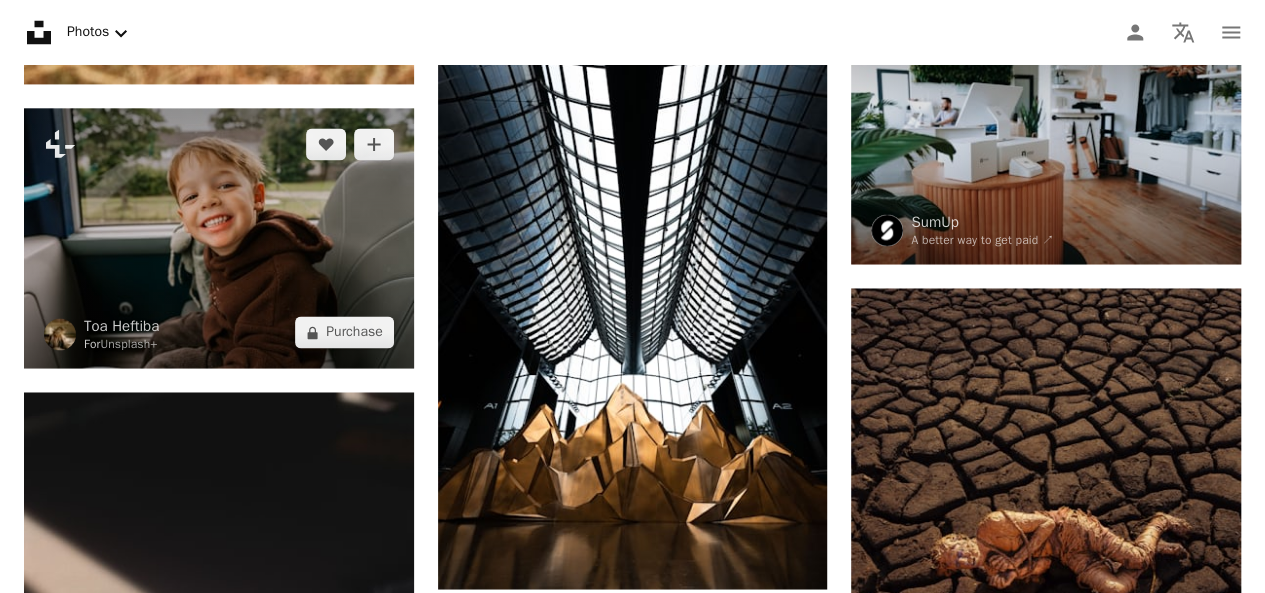 click at bounding box center (219, 238) 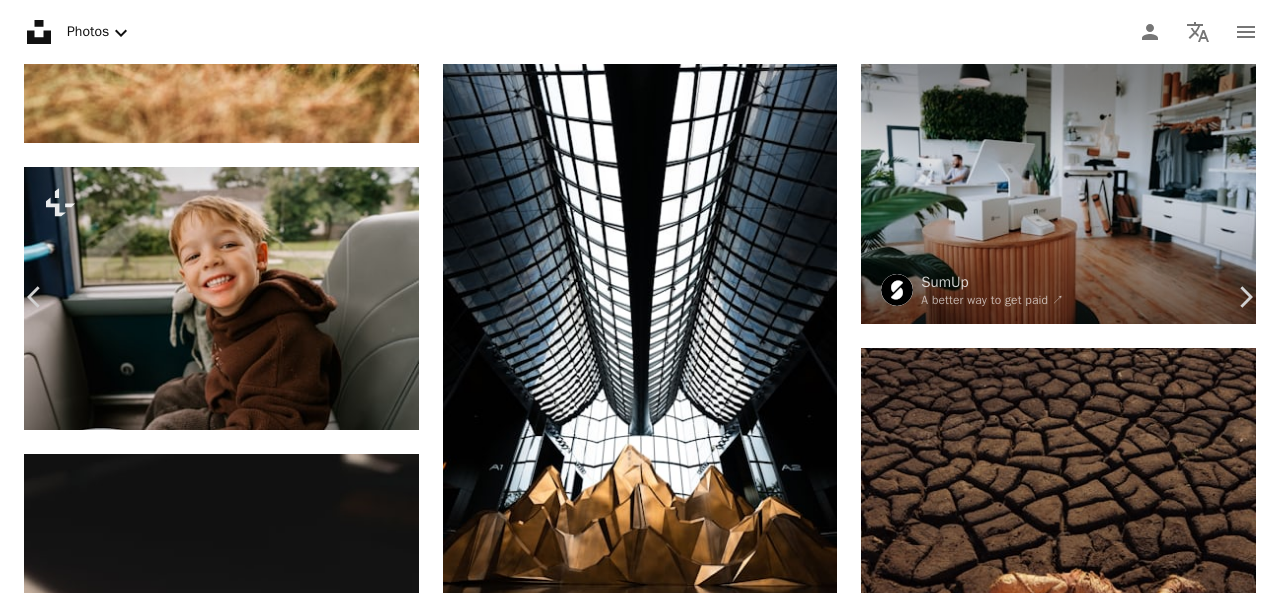 click on "An X shape" at bounding box center (20, 20) 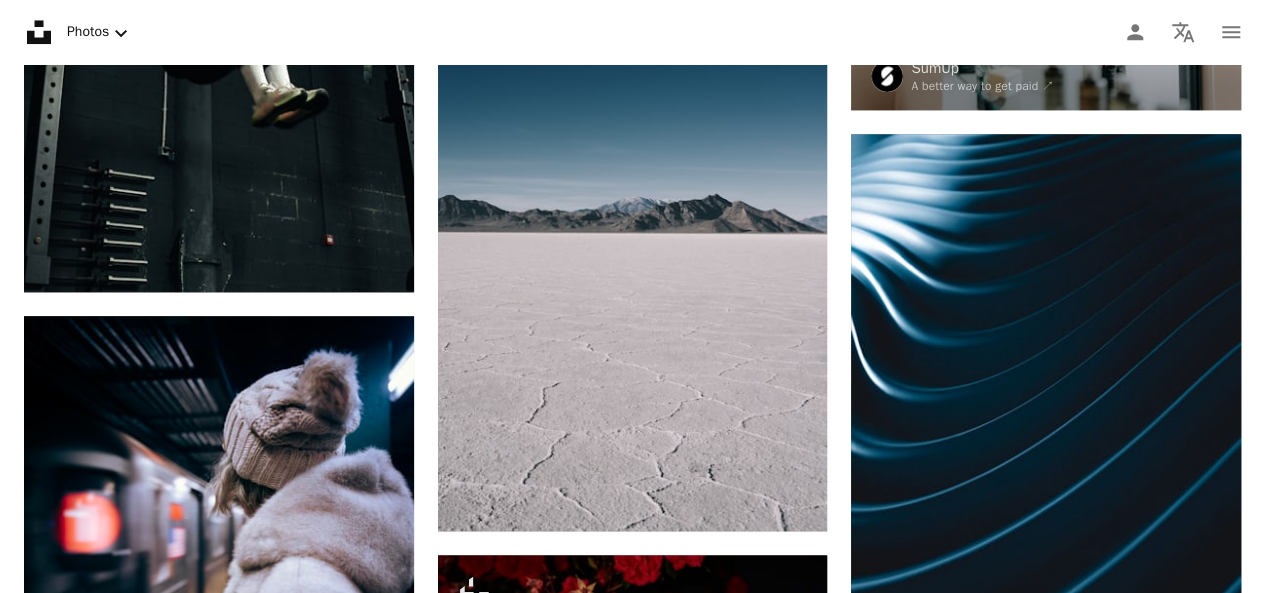 scroll, scrollTop: 8662, scrollLeft: 0, axis: vertical 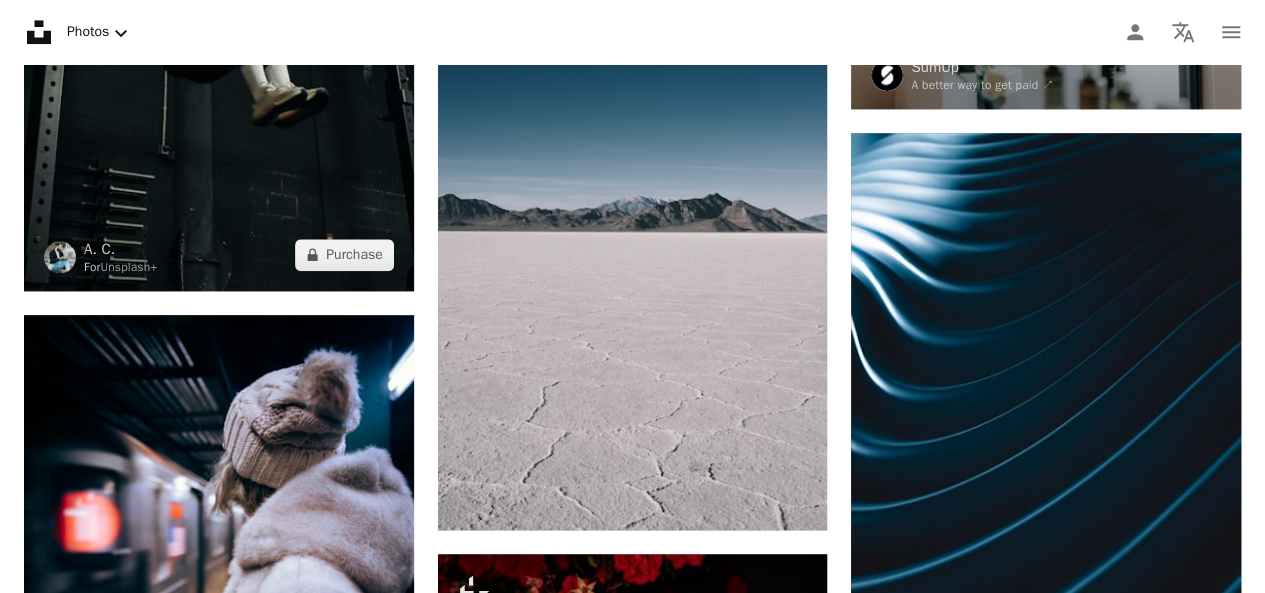 click at bounding box center (219, 4) 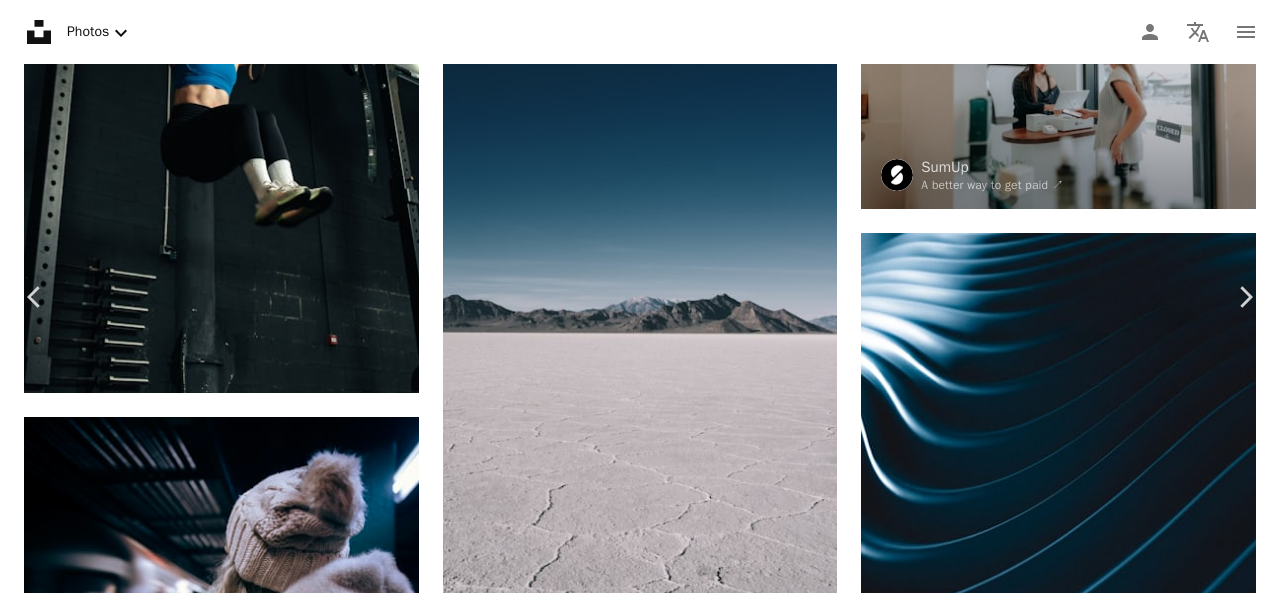 click on "An X shape" at bounding box center (20, 20) 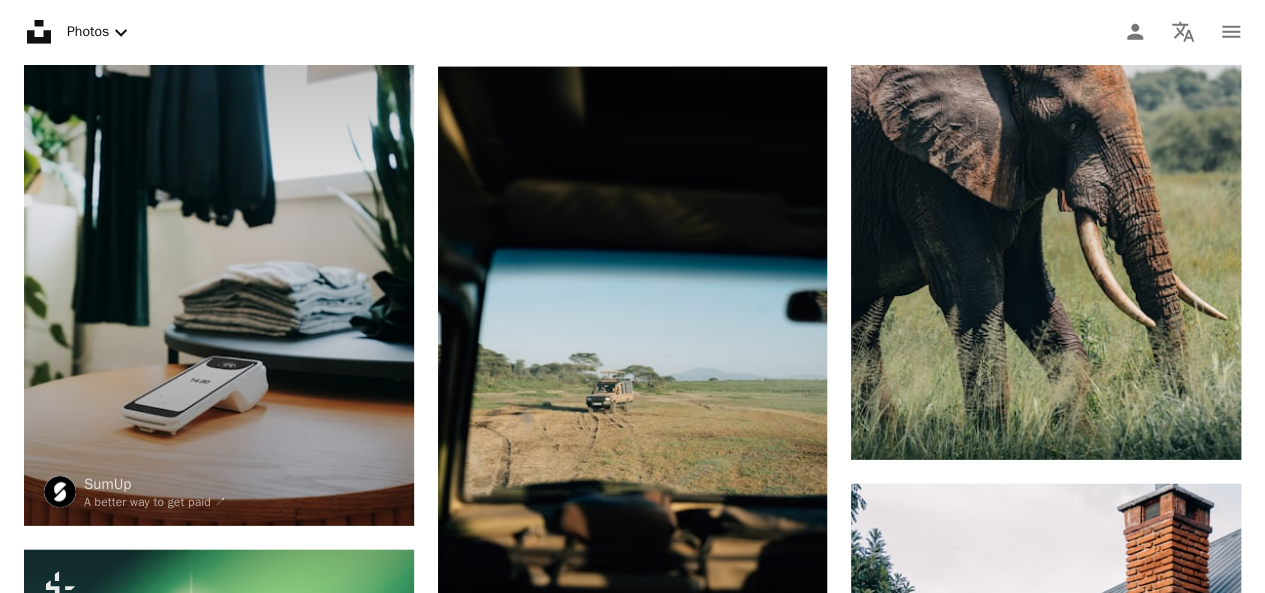 scroll, scrollTop: 10079, scrollLeft: 0, axis: vertical 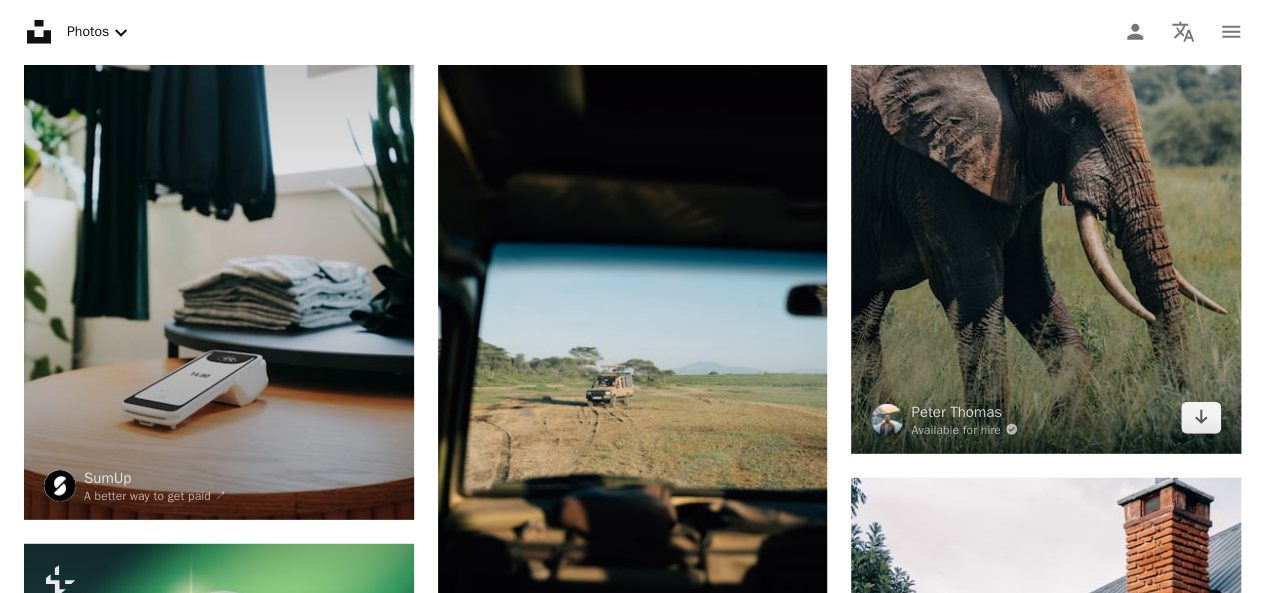 click at bounding box center (1046, 161) 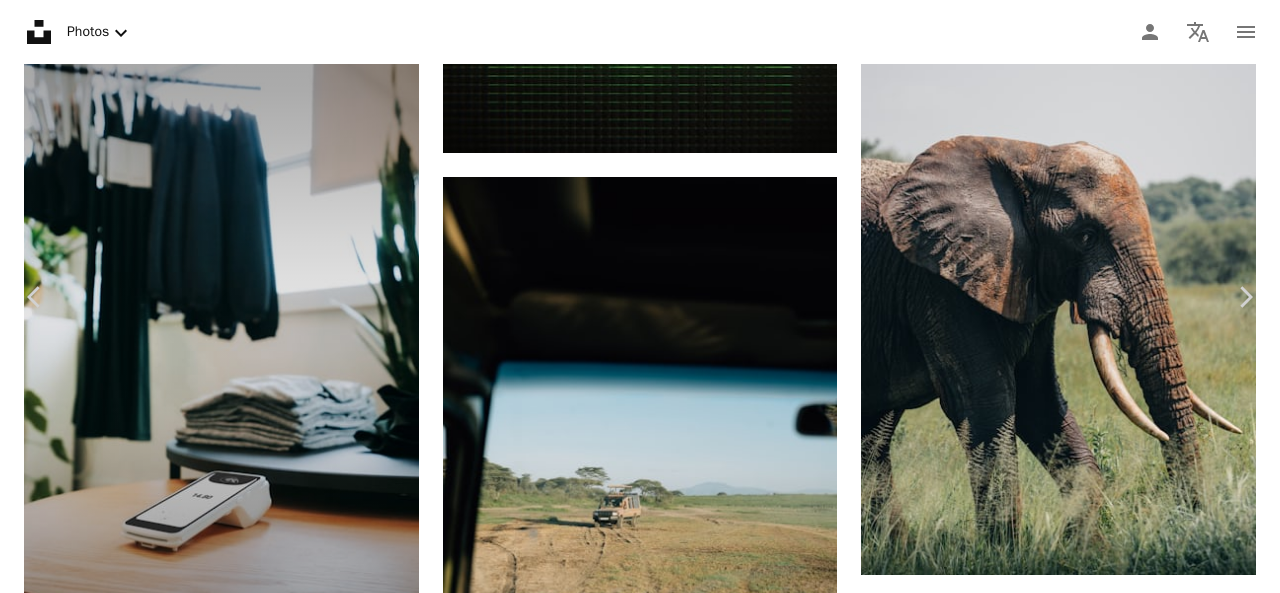 click on "Download free" at bounding box center [1081, 4114] 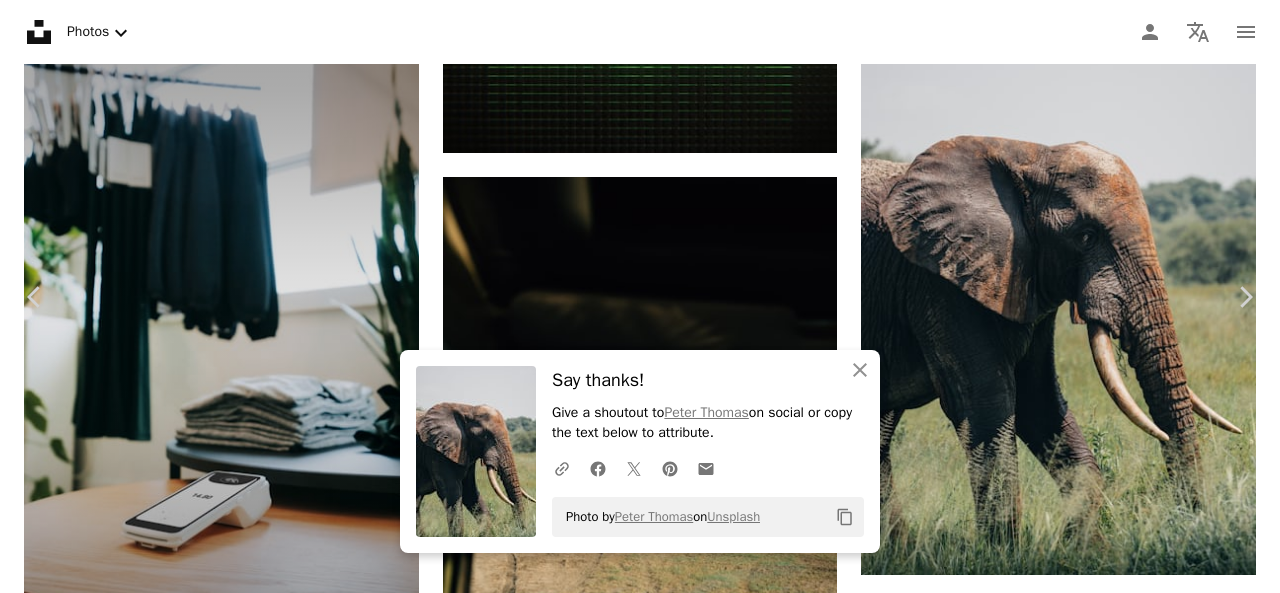 click on "An X shape" at bounding box center (20, 20) 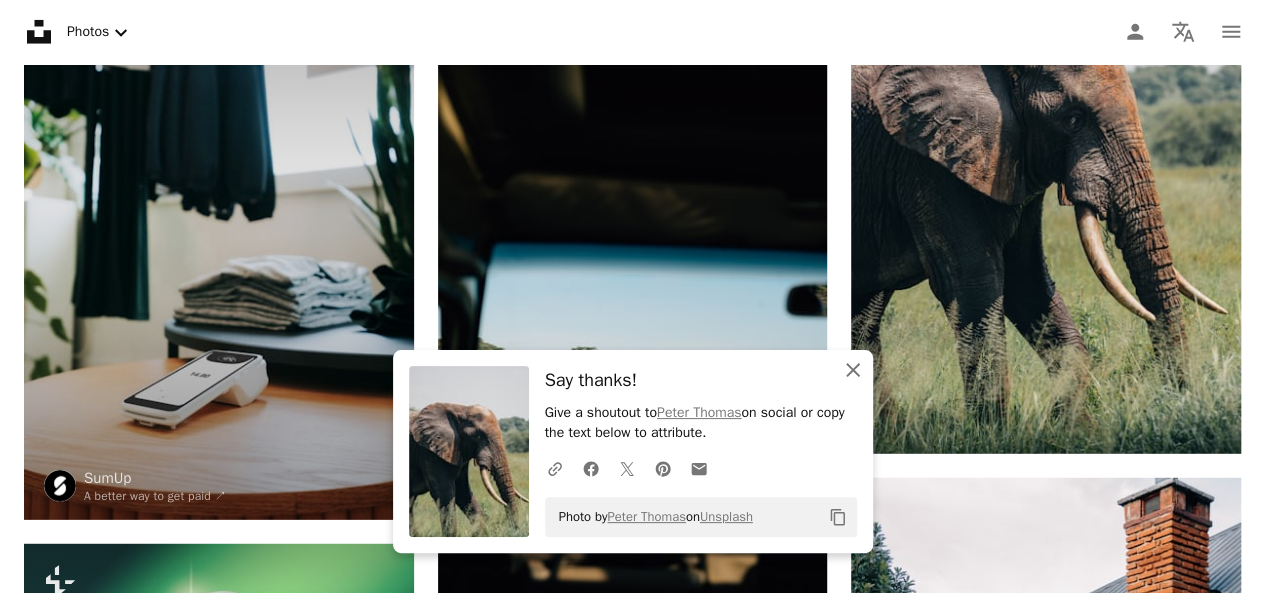 click on "An X shape" 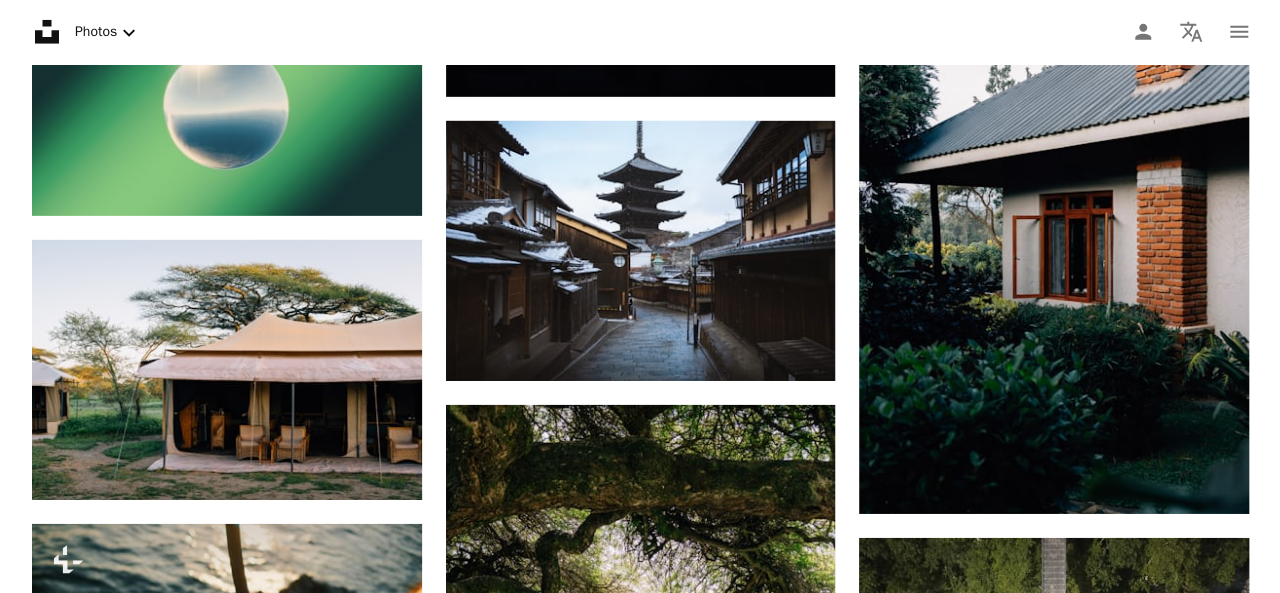 scroll, scrollTop: 10757, scrollLeft: 0, axis: vertical 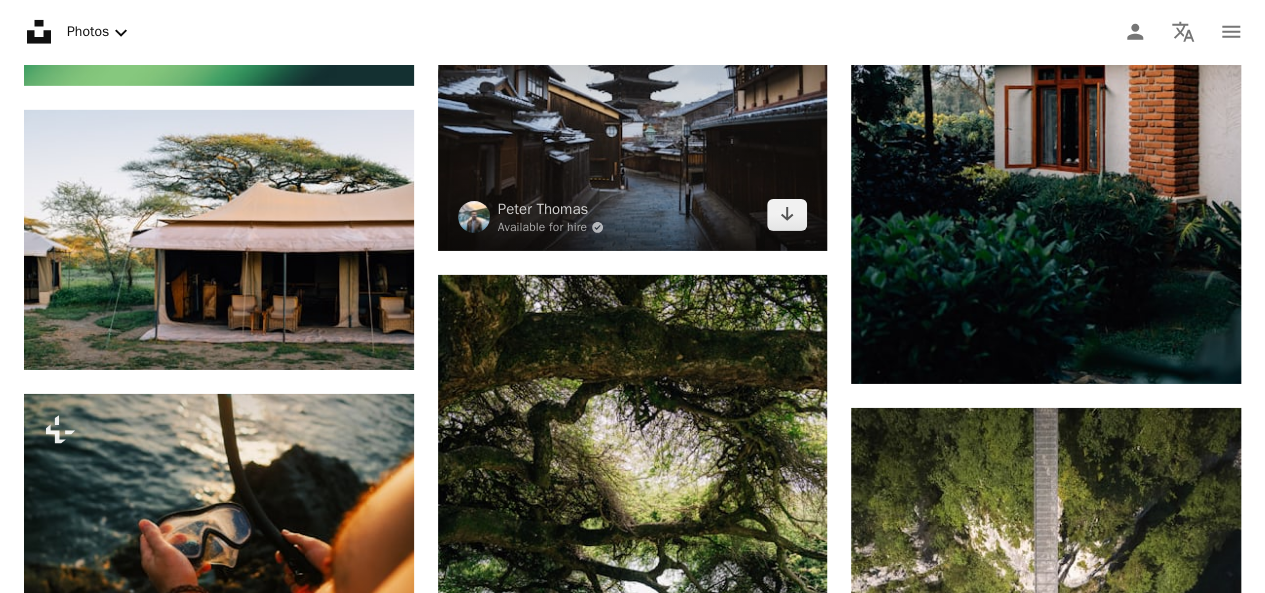 click at bounding box center (633, 121) 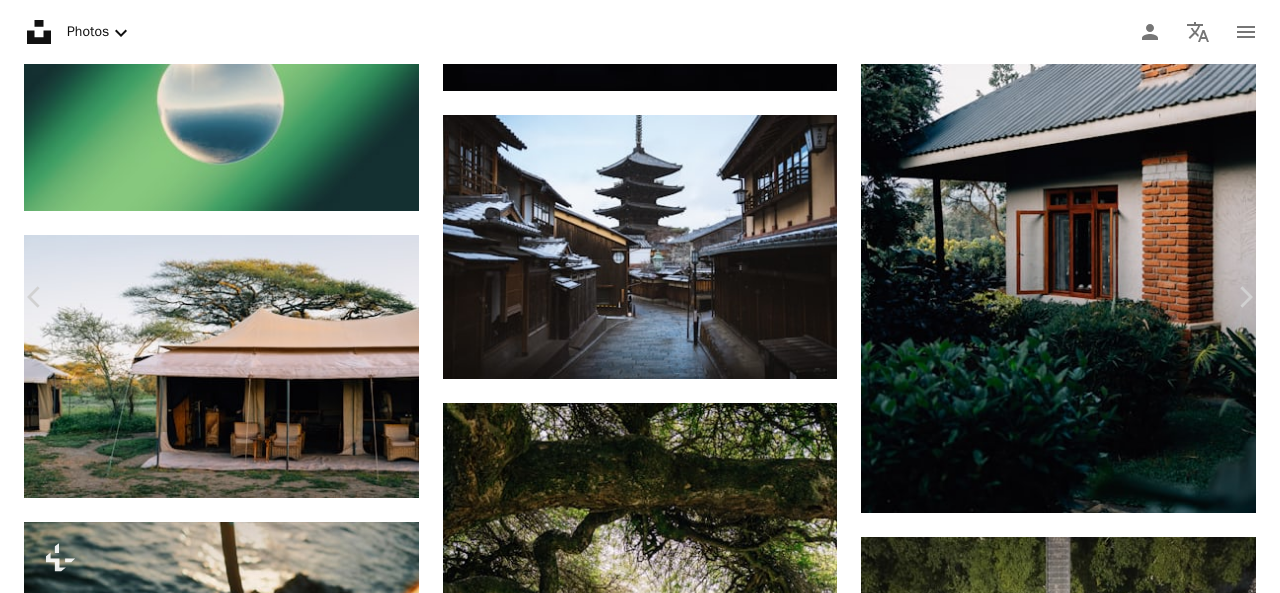 click on "Download free" at bounding box center (1081, 3436) 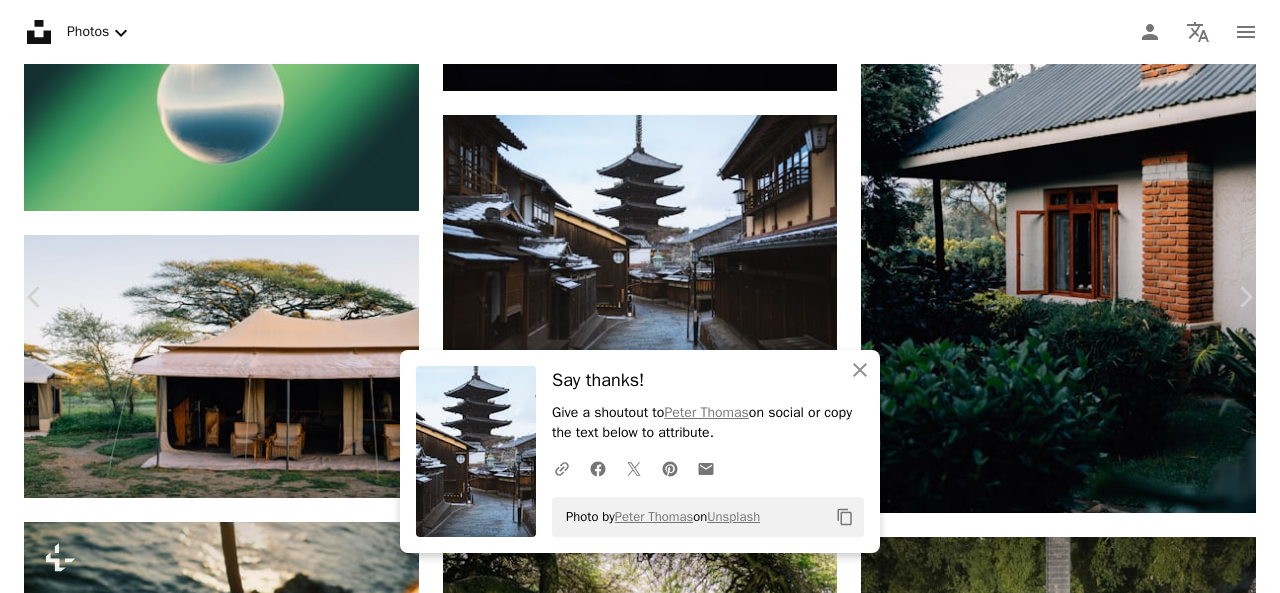 click at bounding box center (633, 3767) 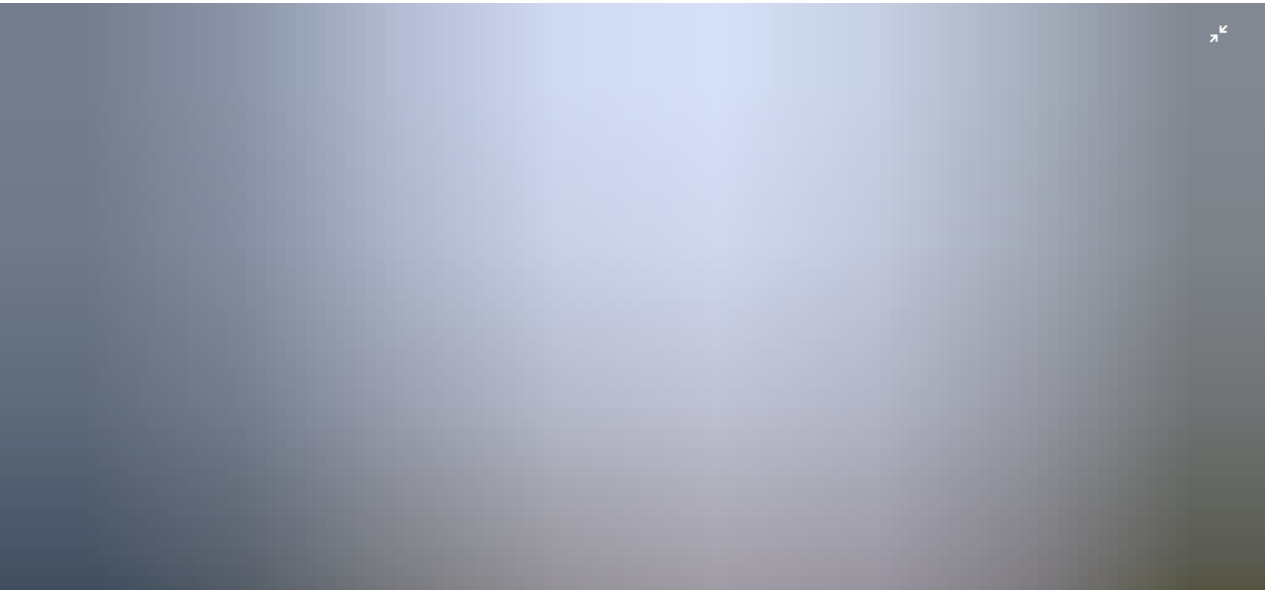 scroll, scrollTop: 120, scrollLeft: 0, axis: vertical 